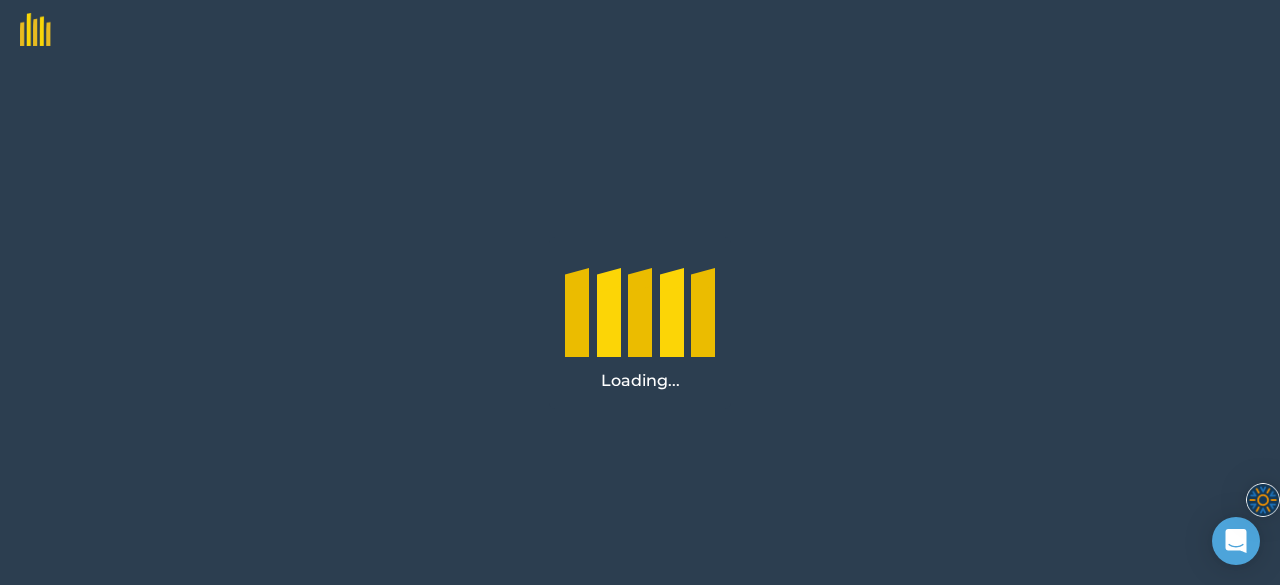 scroll, scrollTop: 0, scrollLeft: 0, axis: both 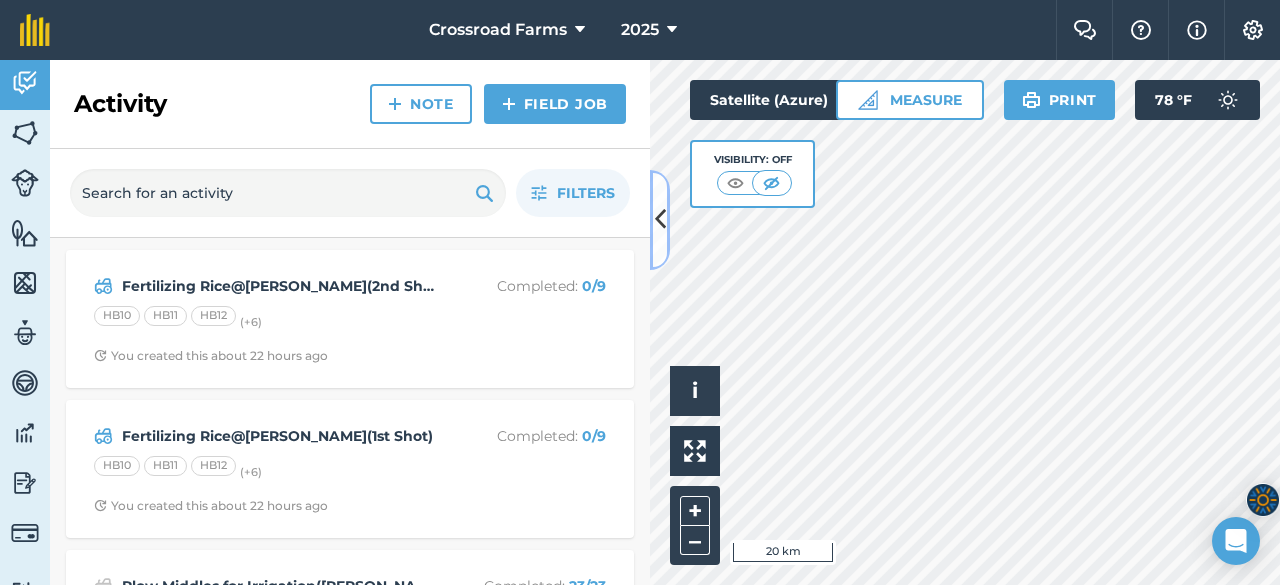 click at bounding box center (660, 220) 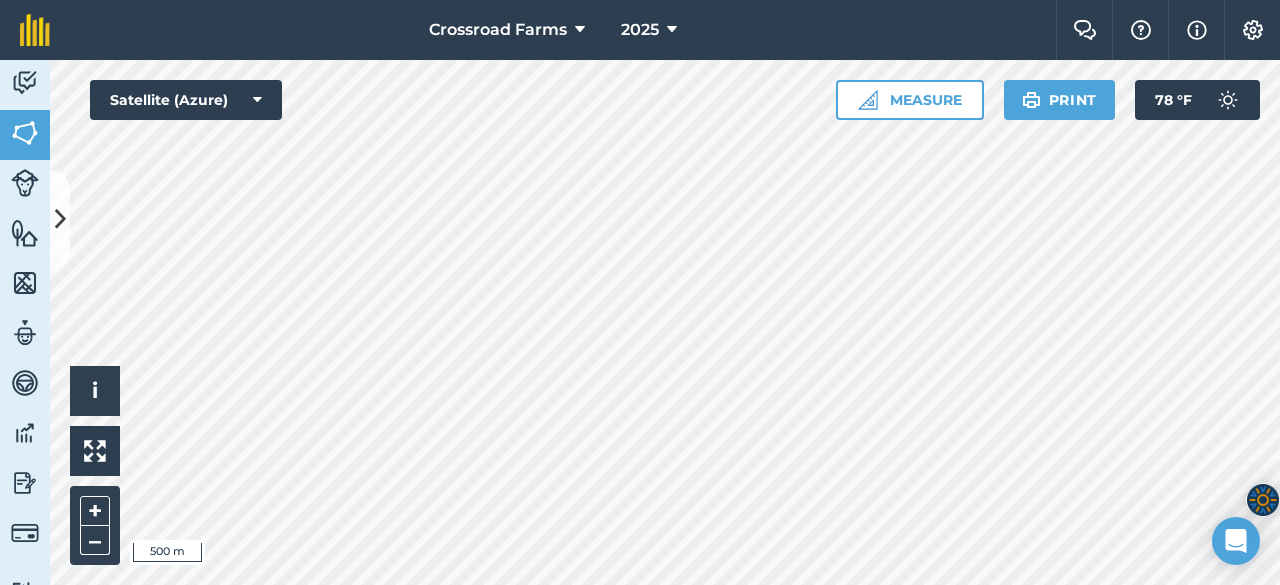 click on "Crossroad Farms  2025 Farm Chat Help Info Settings Crossroad Farms   -  2025 Reproduced with the permission of  Microsoft Printed on  [DATE] Field usages No usage set Ozark SOYBEANS - AG 44XF4 SOYBEANS - AG 46xf3 SOYBEANS - AG 48XF3 SOYBEANS - Gateway 457XFS SOYBEANS - Gateway 487XFS SOYBEANS - PIONEER 43Z44 SOYBEANS - Pioneer 45Z75 Feature types PITBLIND  Well Activity Fields Livestock Features Maps Team Vehicles Data Reporting Billing Tutorials Tutorials   Back   More EDIT HB11 EDIT Description Add extra information about your field EDIT Field usage Ozark EDIT Boundary   Mapped Area :  40.38   Ac Perimeter :   1.268   miles   View on map EDIT Worked area 44   Ac Sub-fields   Divide your fields into sections, e.g. for multiple crops or grazing blocks   Add sub-fields Add field job Add note   Field Health To-Do Field History Reports Spraying Rice@[PERSON_NAME](POST-EMERG) Fertilizing Rice@[PERSON_NAME](1st Shot) Fertilizing Rice@[PERSON_NAME](2nd Shot) Hello i © 2025 TomTom, Microsoft 500 m + – Measure" at bounding box center (640, 292) 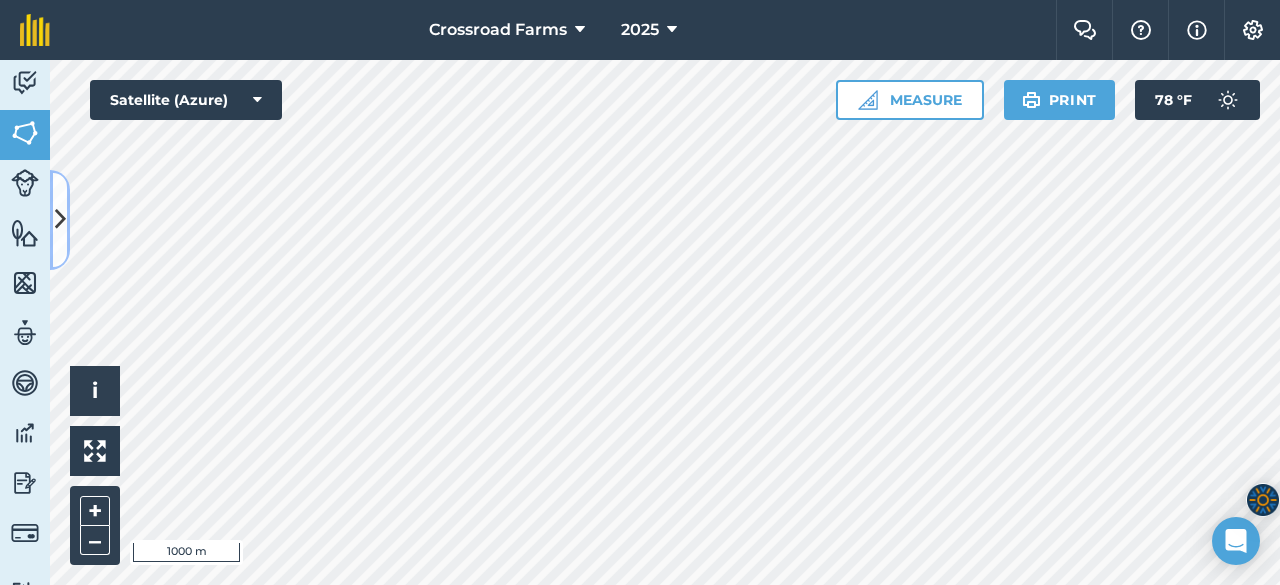 click at bounding box center (60, 219) 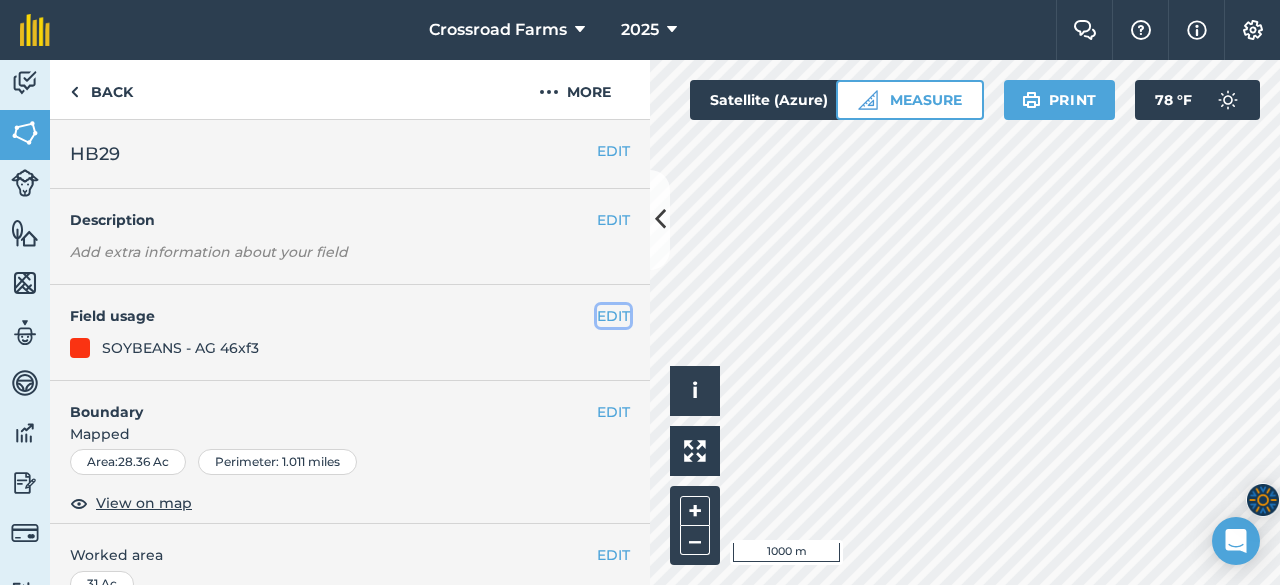 click on "EDIT" at bounding box center (613, 316) 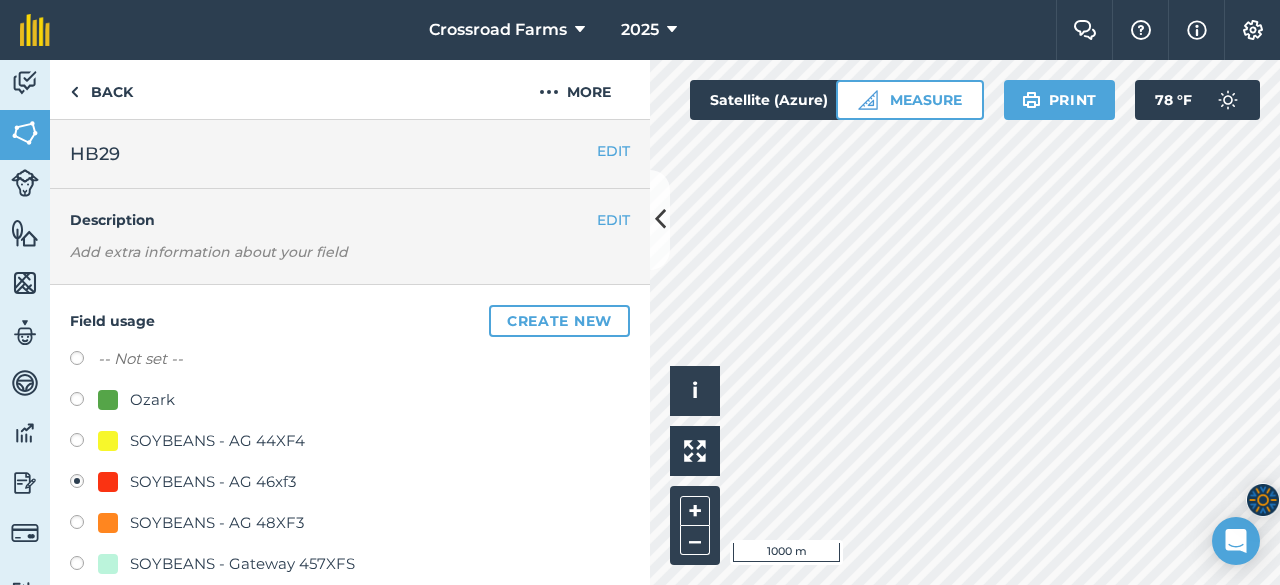 click at bounding box center [84, 402] 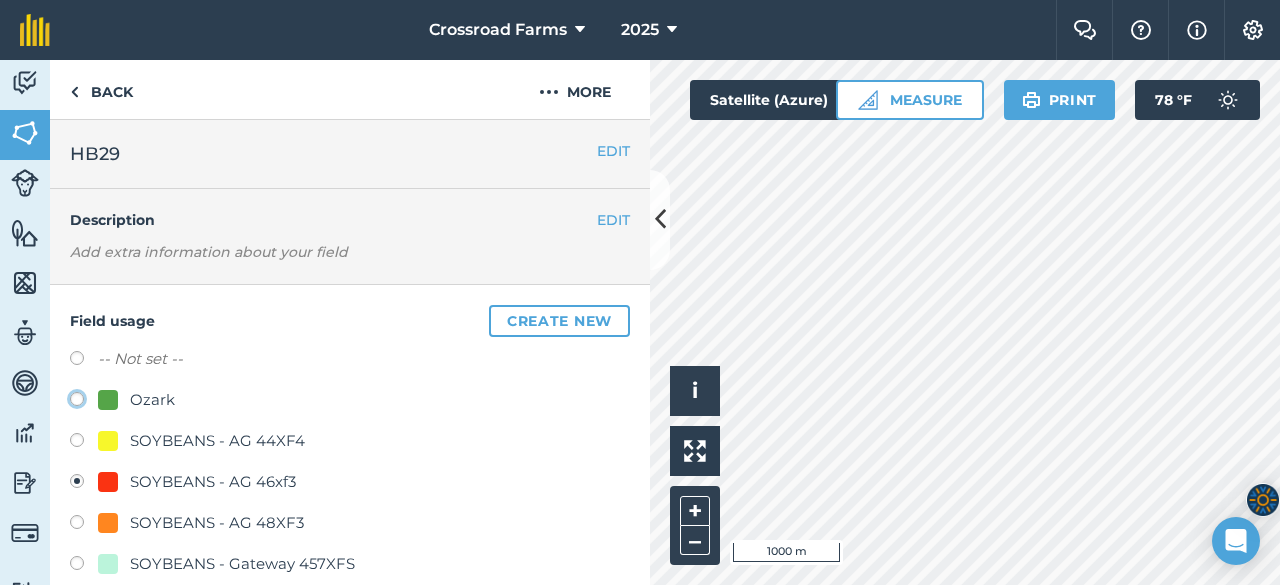 click on "Ozark" at bounding box center [-9923, 398] 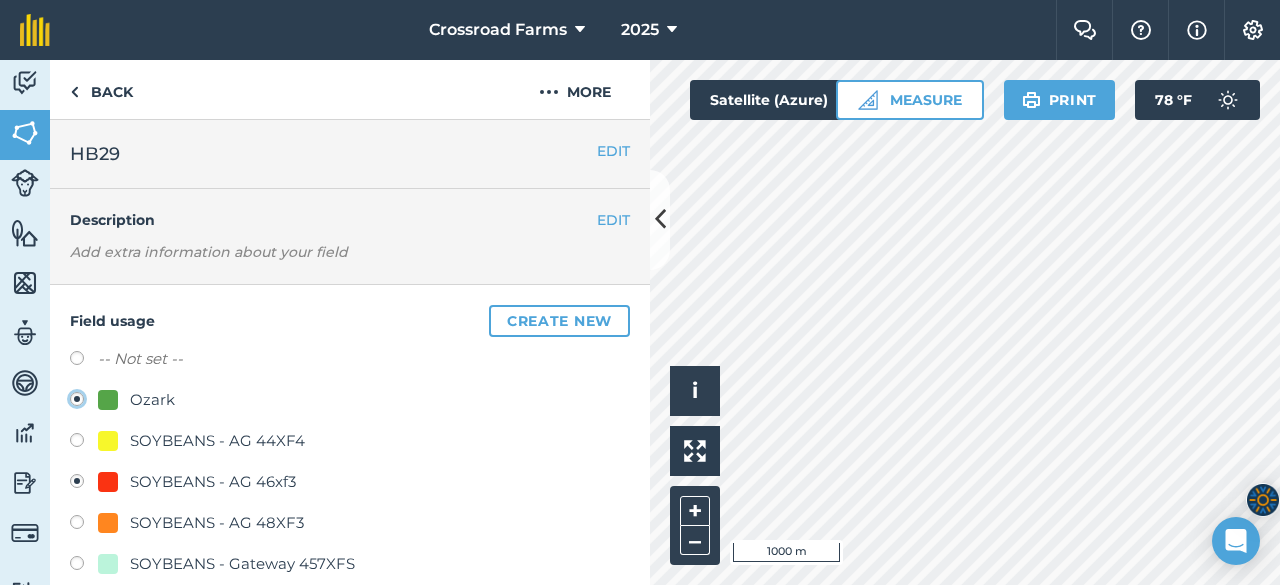 radio on "true" 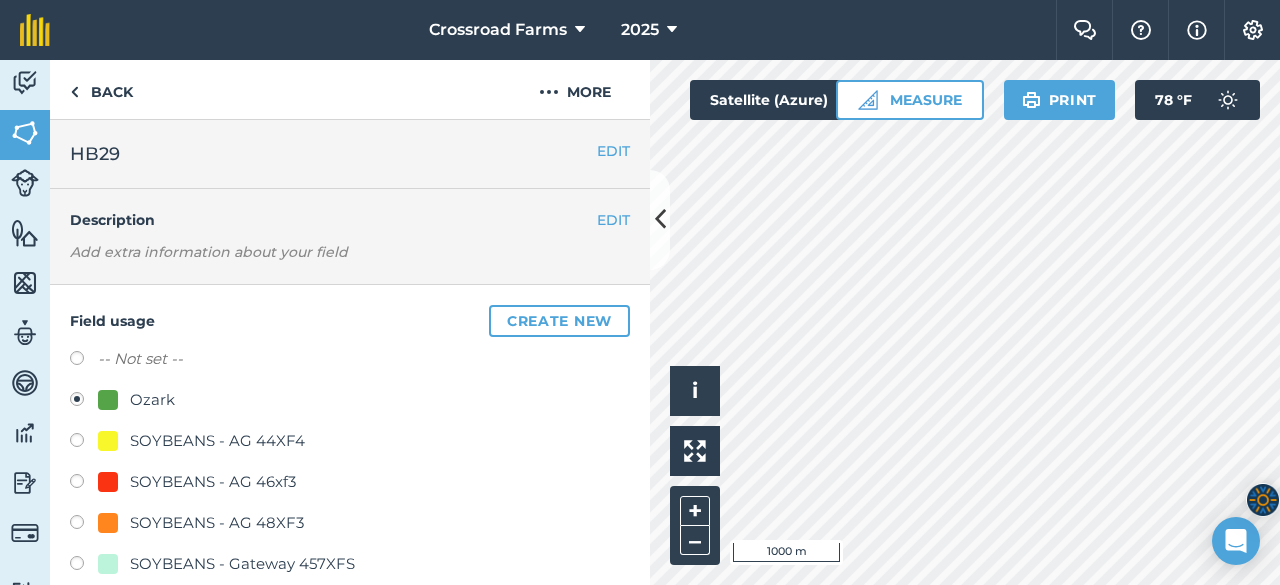click at bounding box center [84, 361] 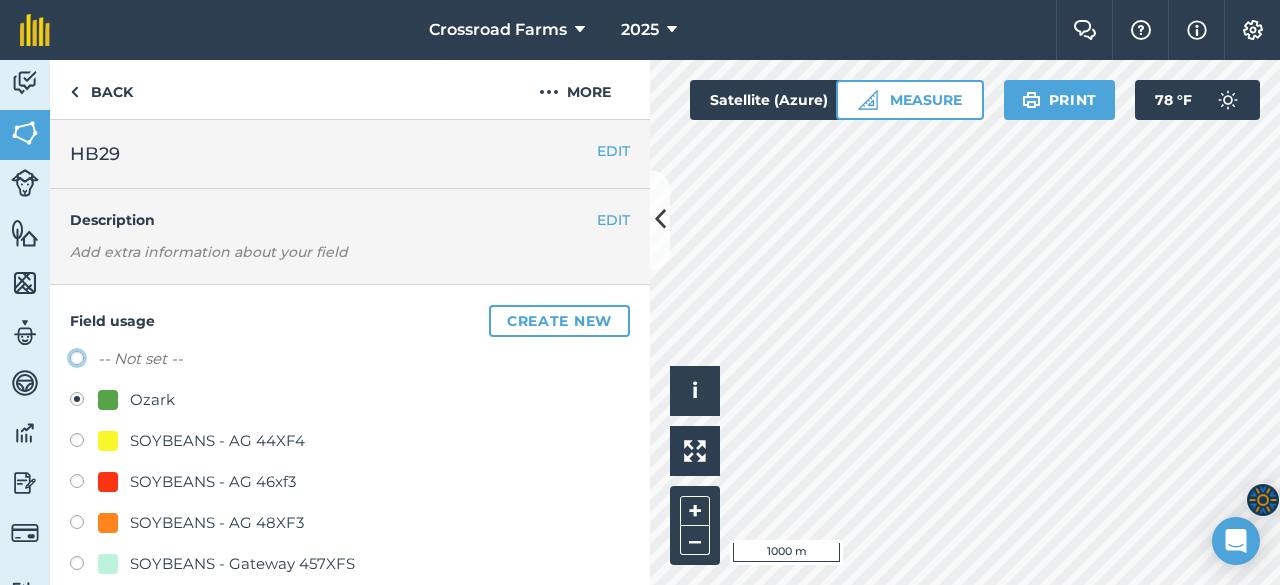 click on "-- Not set --" at bounding box center [-9923, 357] 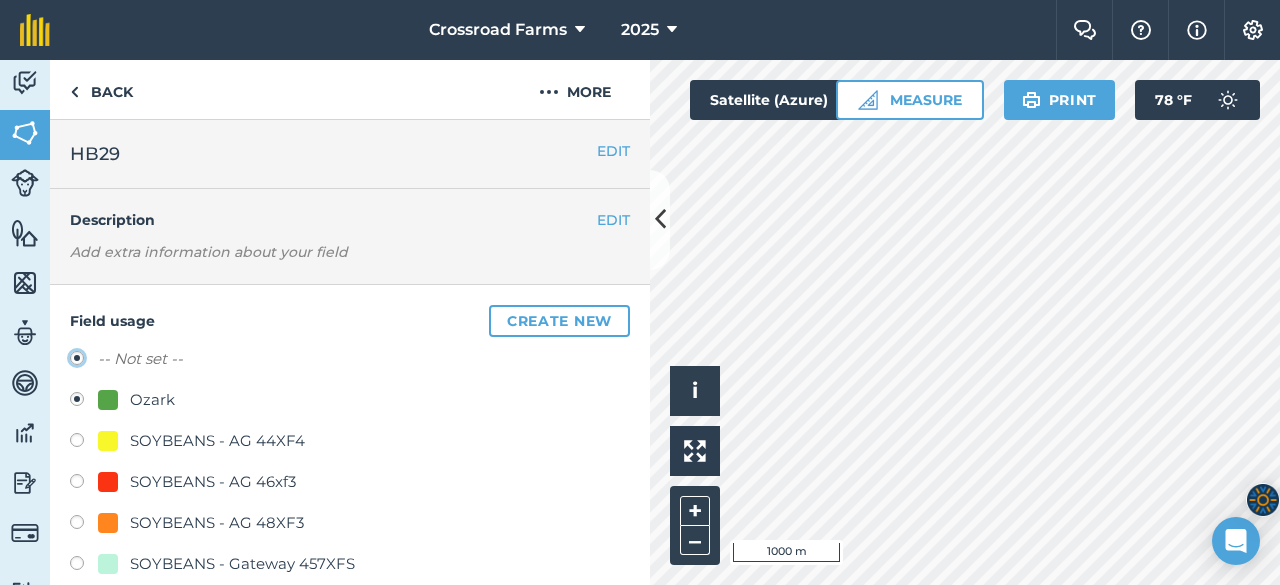 radio on "true" 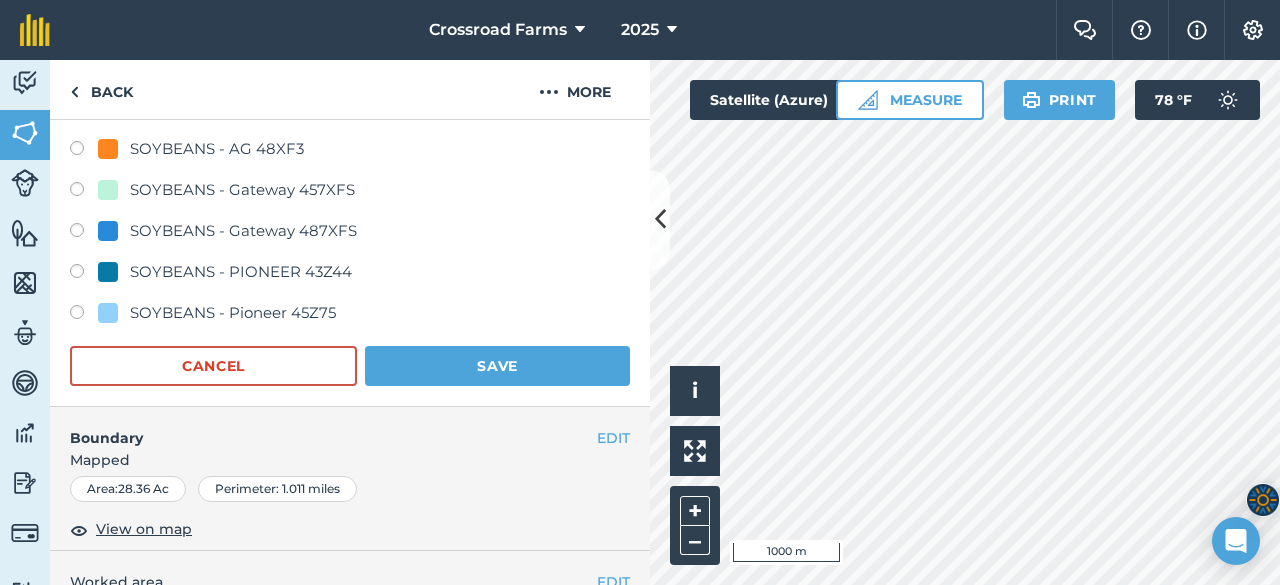 scroll, scrollTop: 400, scrollLeft: 0, axis: vertical 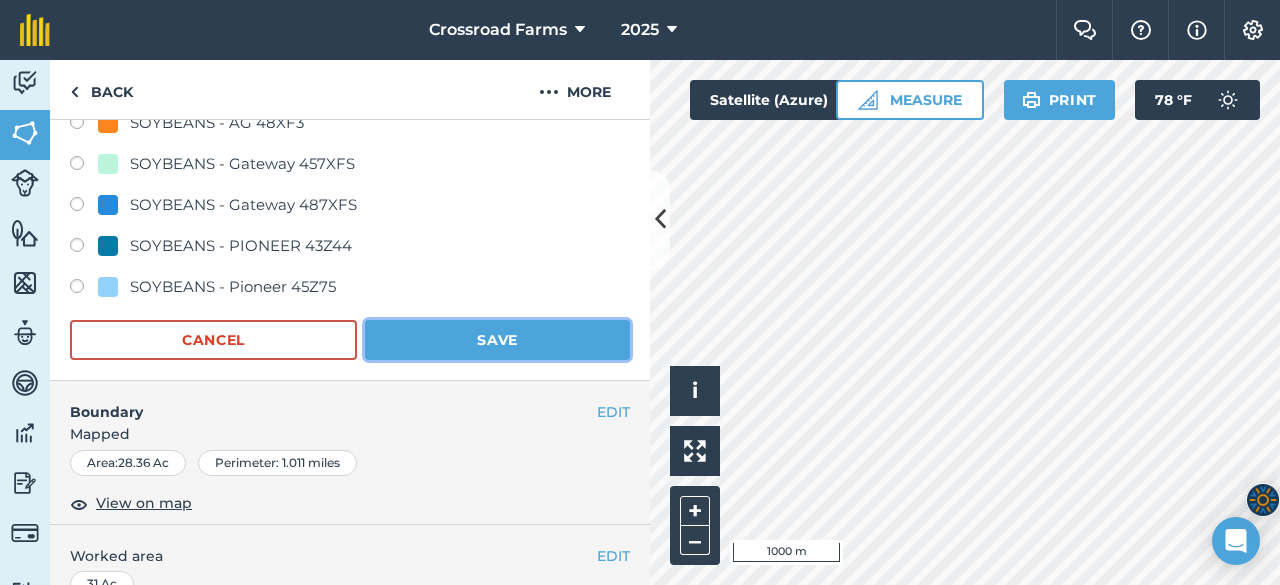 drag, startPoint x: 489, startPoint y: 330, endPoint x: 435, endPoint y: 390, distance: 80.72174 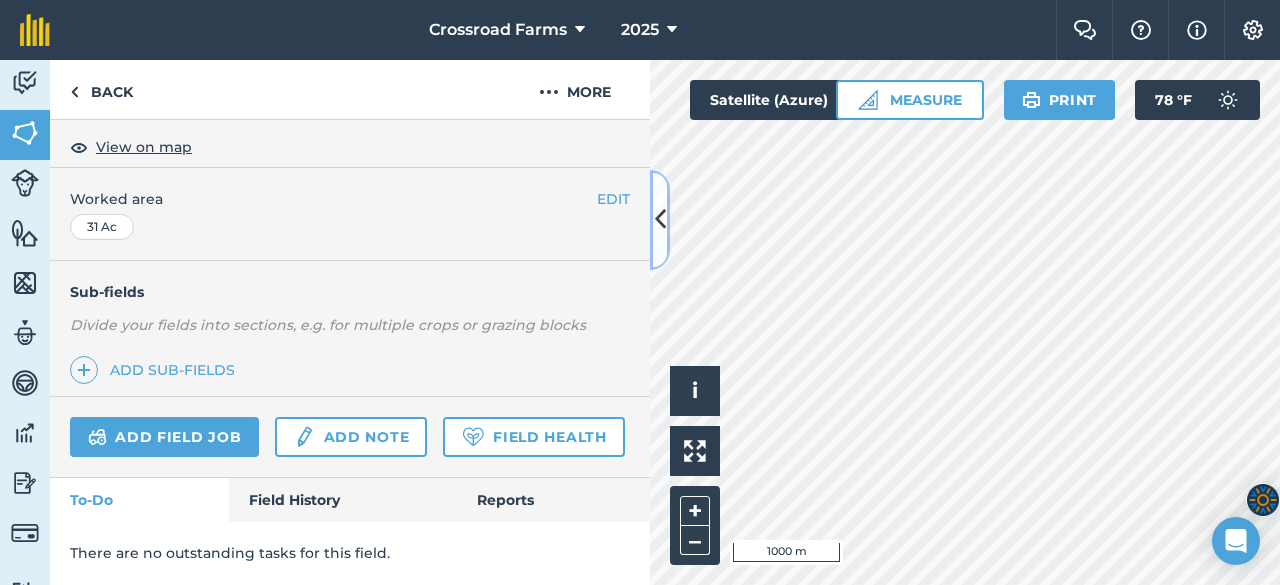 click at bounding box center (660, 219) 